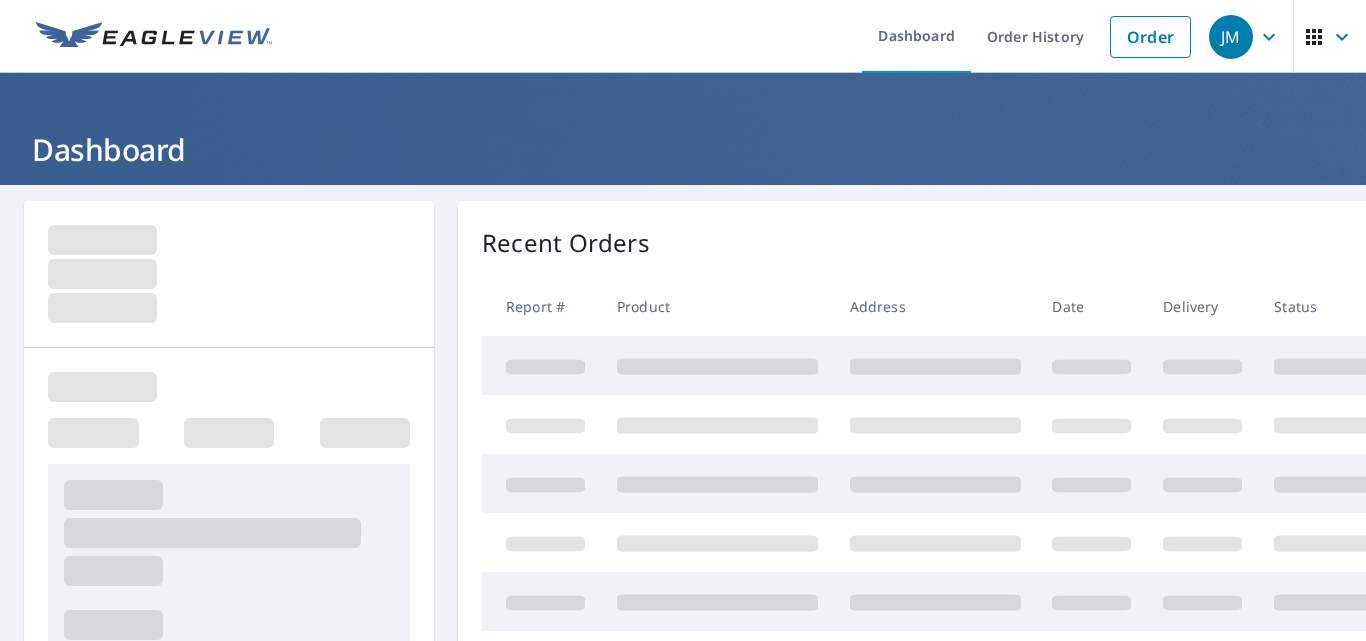 scroll, scrollTop: 0, scrollLeft: 0, axis: both 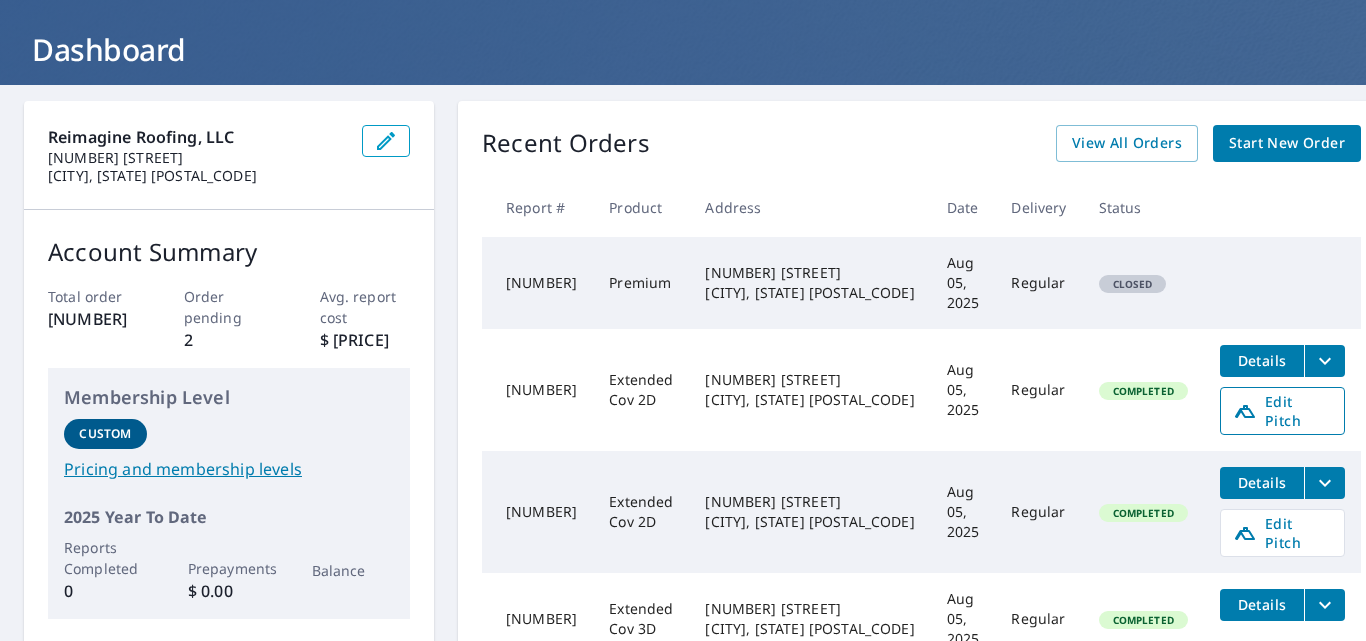 click on "Edit Pitch" at bounding box center [1282, 411] 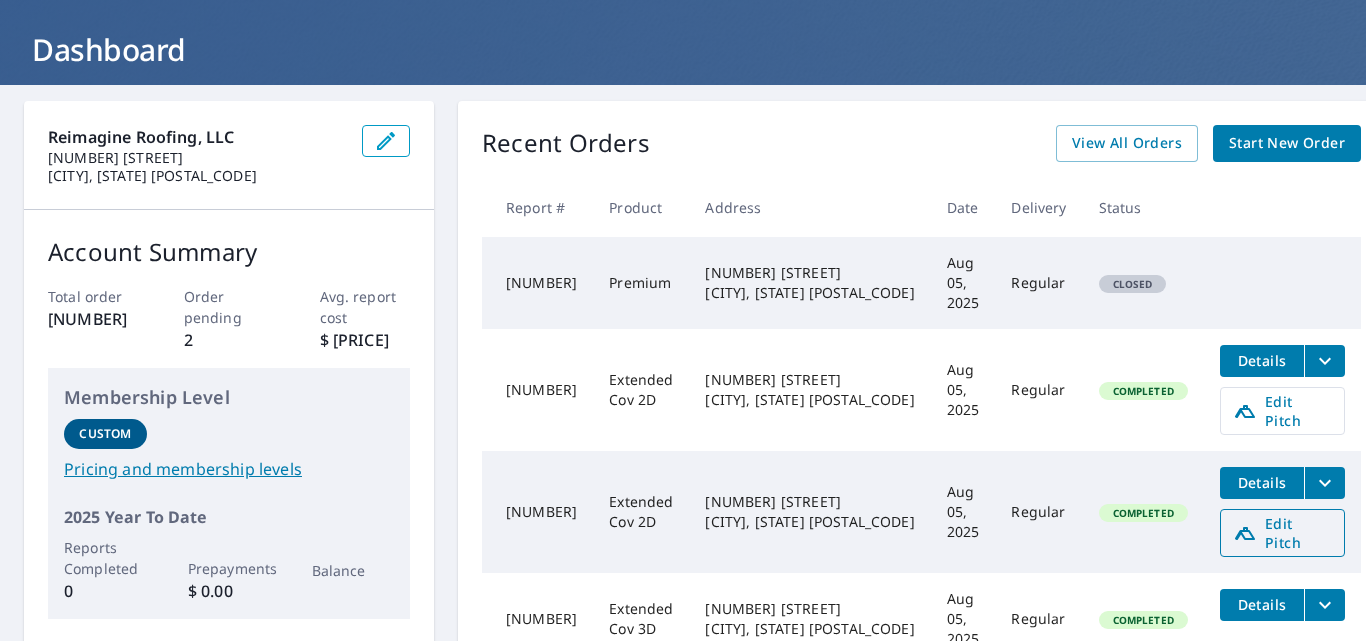 click on "Edit Pitch" at bounding box center (1282, 533) 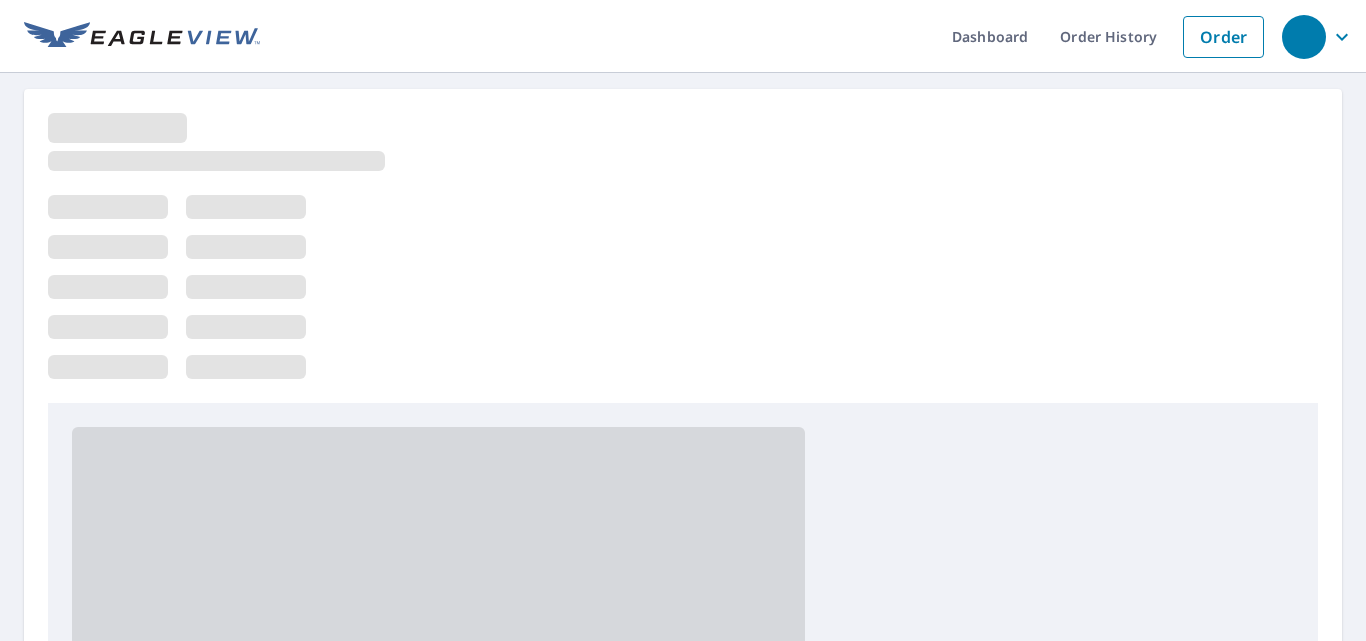 scroll, scrollTop: 0, scrollLeft: 0, axis: both 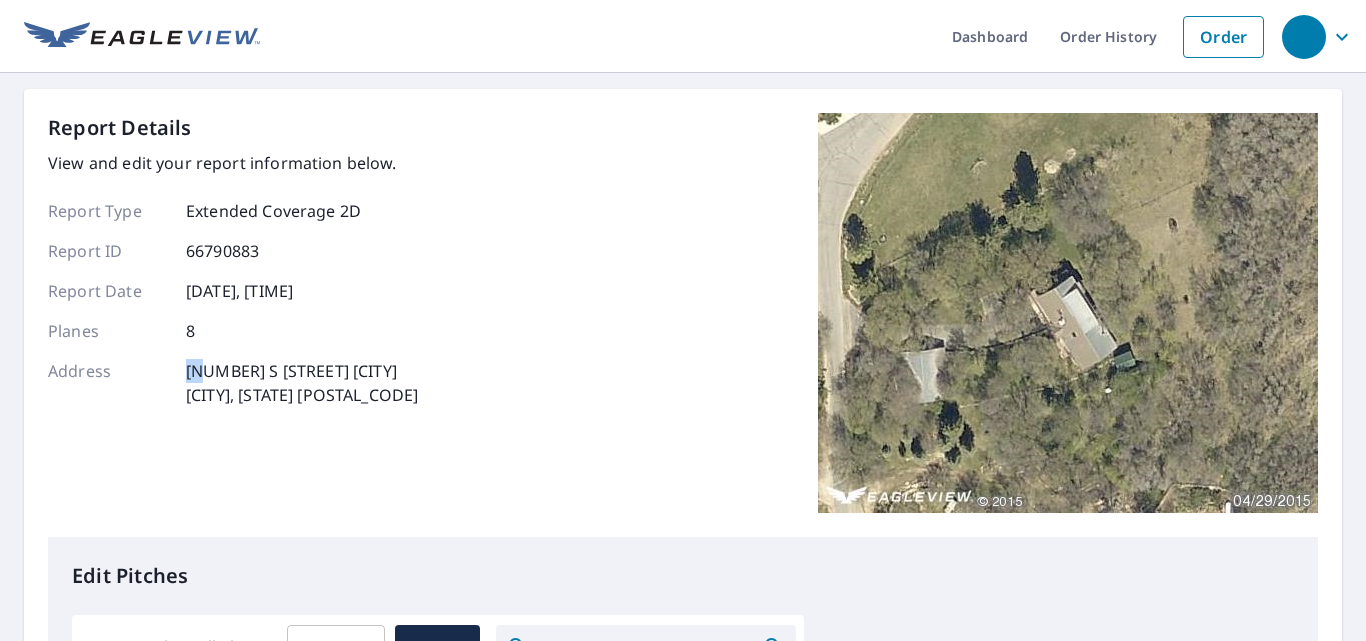 drag, startPoint x: 179, startPoint y: 375, endPoint x: 309, endPoint y: 376, distance: 130.00385 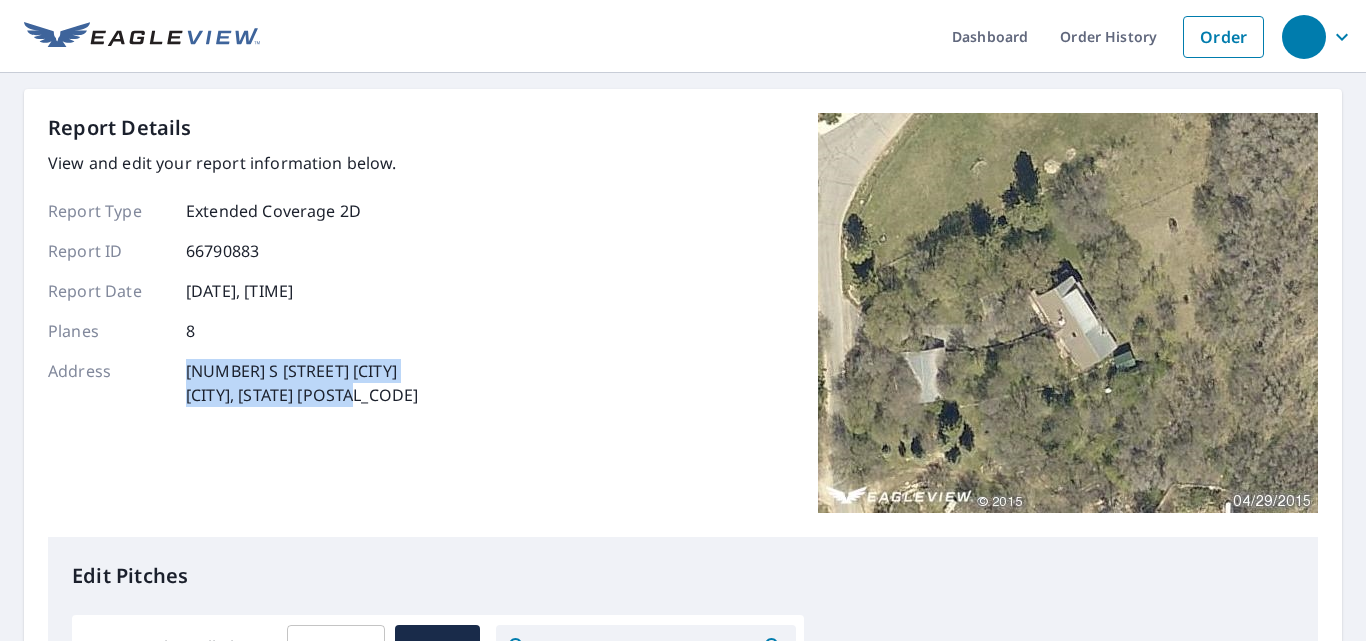click on "Report Details View and edit your report information below. Report Type Extended Coverage 2D Report ID 66790883 Report Date 8/5/2025, 1:59:21 PM Planes 8 Address 10887 S Surrey Dr Spanish Fork, UT 84660" at bounding box center (683, 325) 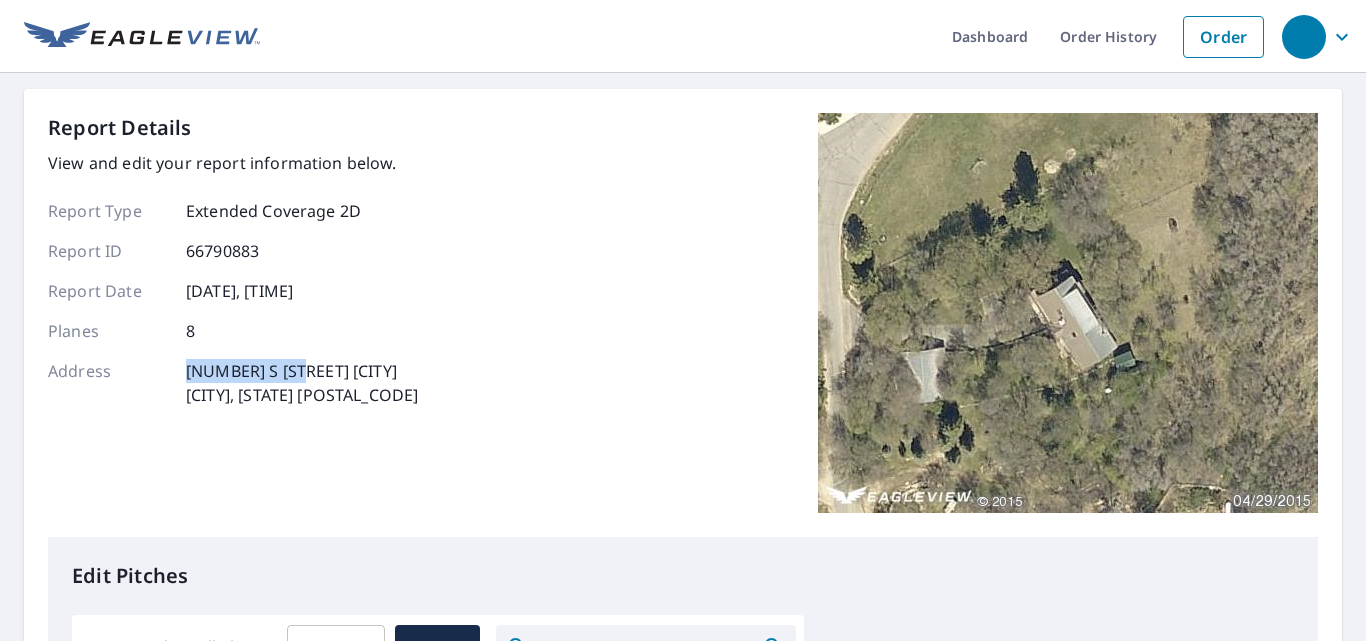 drag, startPoint x: 186, startPoint y: 363, endPoint x: 342, endPoint y: 381, distance: 157.03503 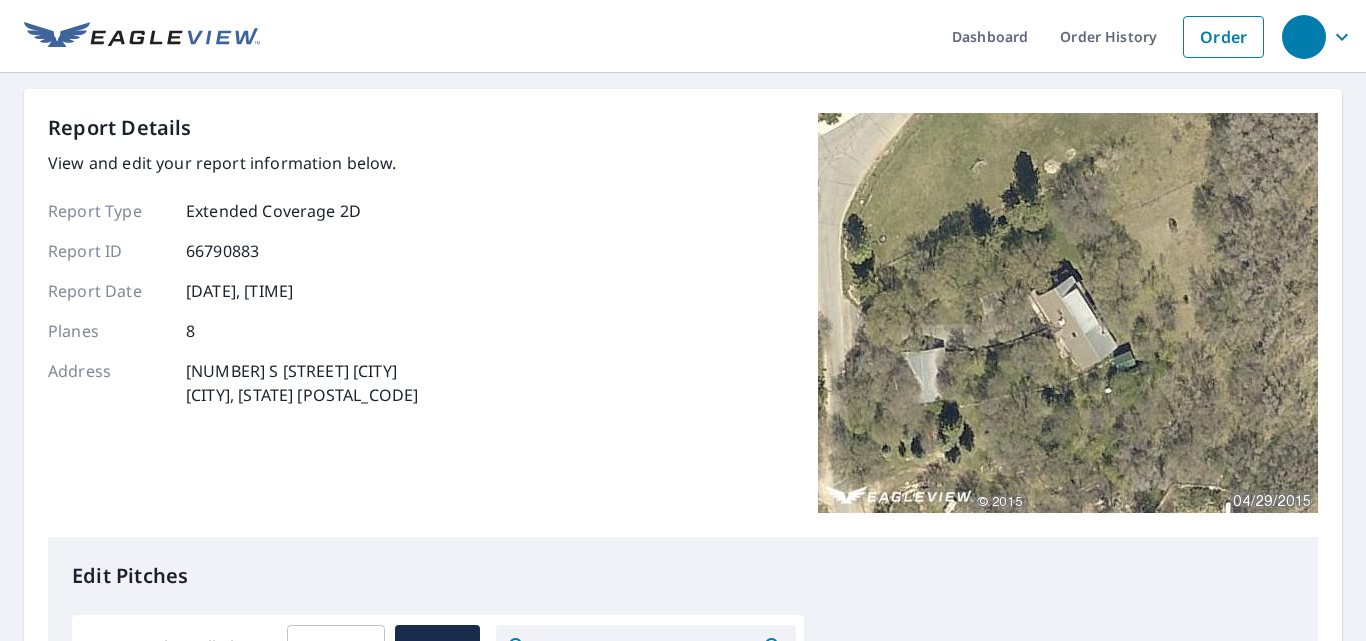 click on "Address 10887 S Surrey Dr Spanish Fork, UT 84660" at bounding box center (233, 383) 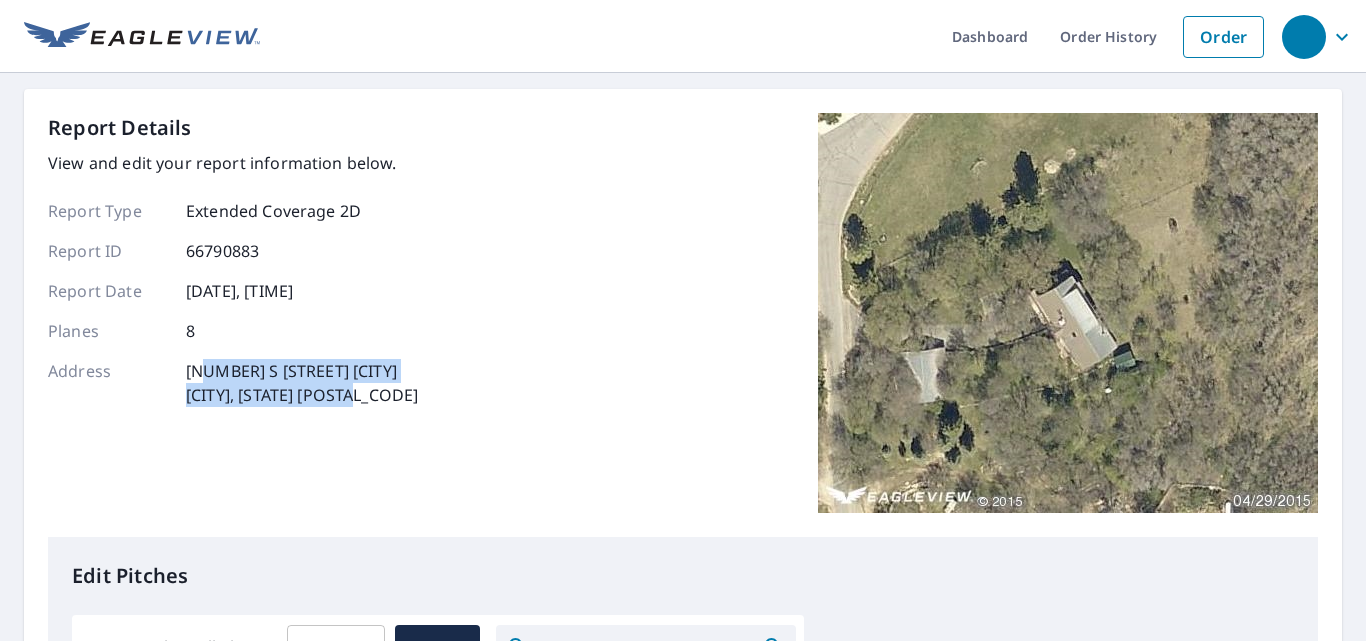 drag, startPoint x: 342, startPoint y: 388, endPoint x: 380, endPoint y: 391, distance: 38.118237 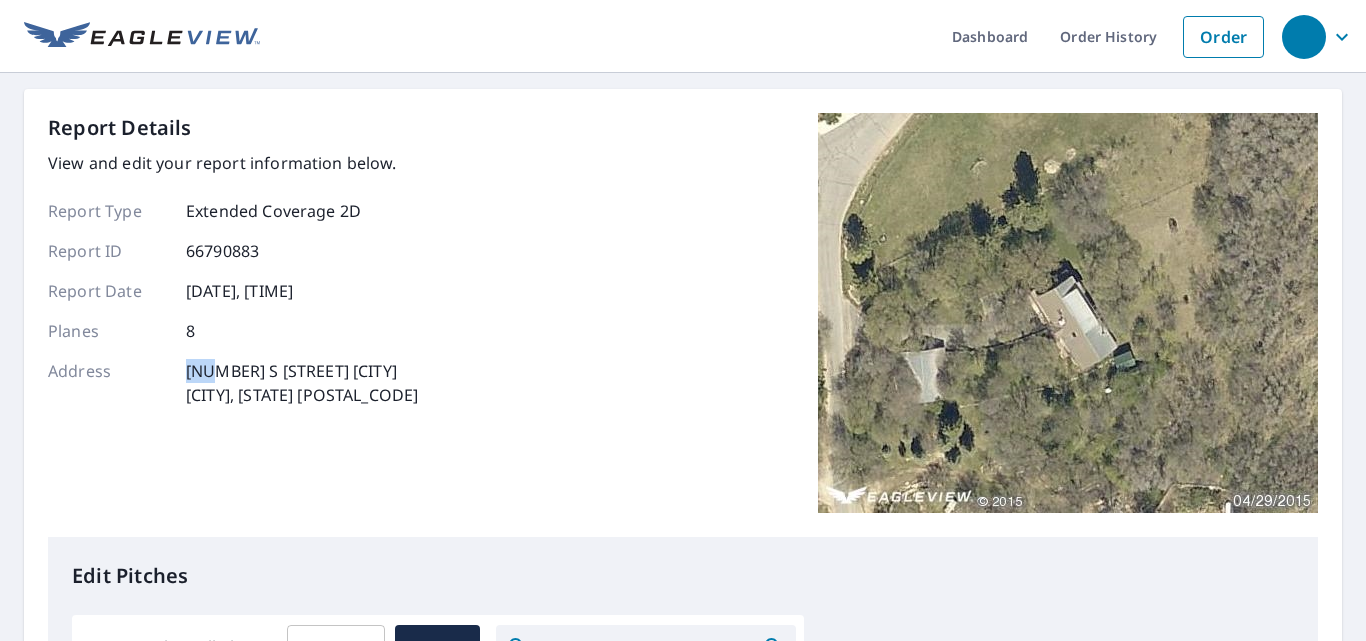 click on "10887 S Surrey Dr Spanish Fork, UT 84660" at bounding box center (302, 383) 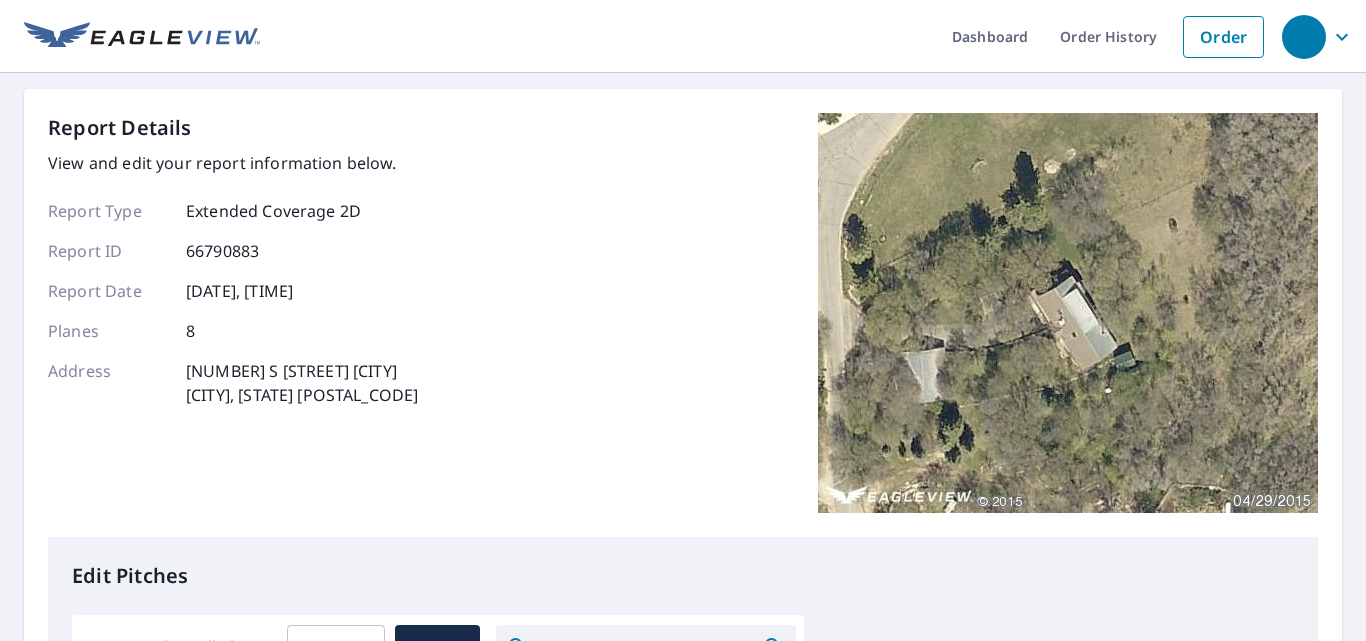 click on "Edit Pitches" at bounding box center [683, 576] 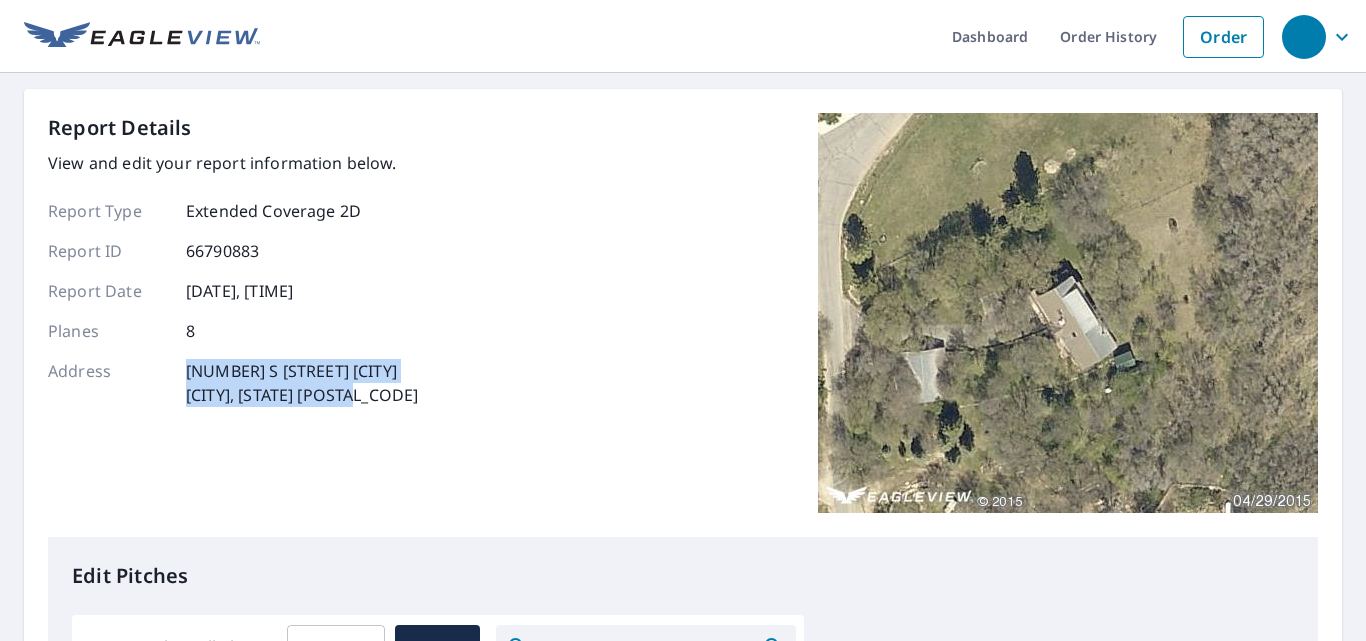 drag, startPoint x: 188, startPoint y: 369, endPoint x: 383, endPoint y: 392, distance: 196.35173 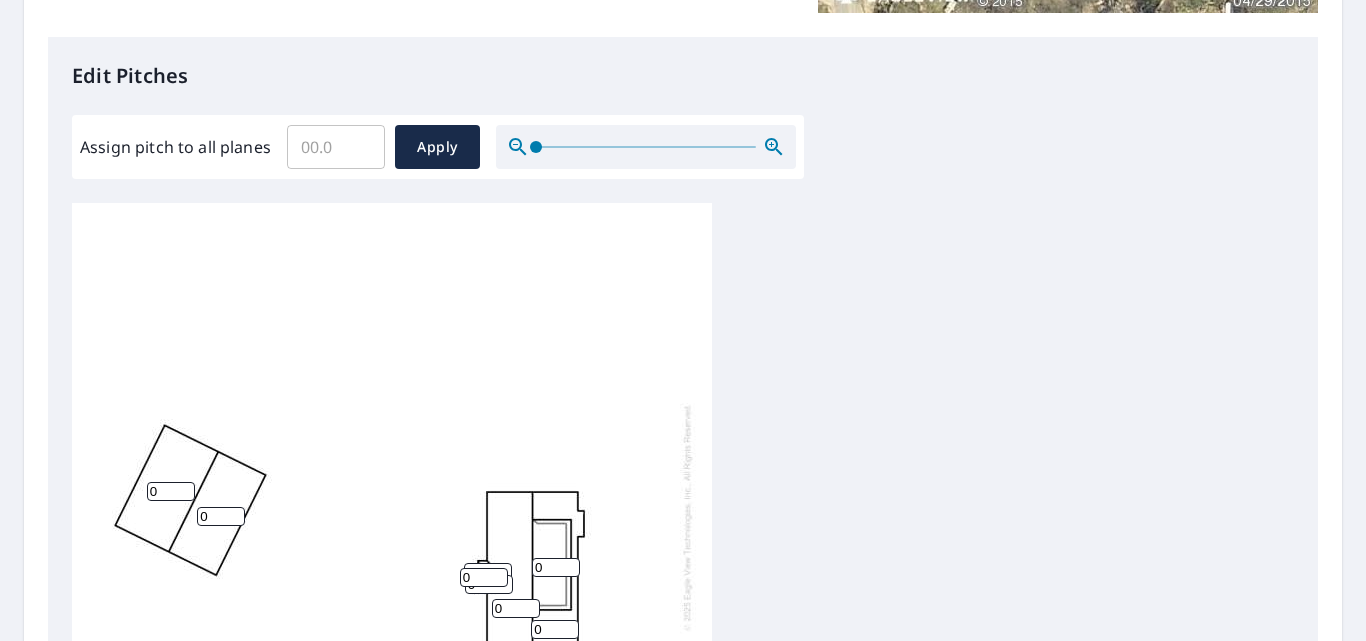 scroll, scrollTop: 20, scrollLeft: 0, axis: vertical 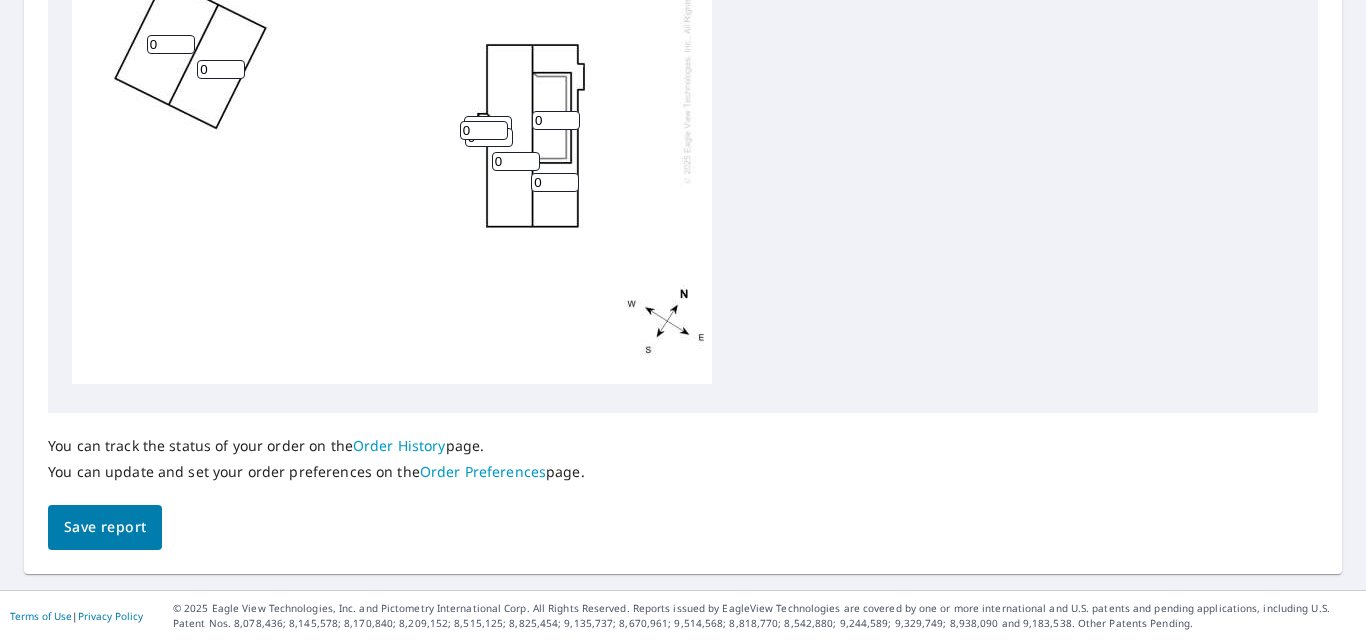 click on "0" at bounding box center [484, 130] 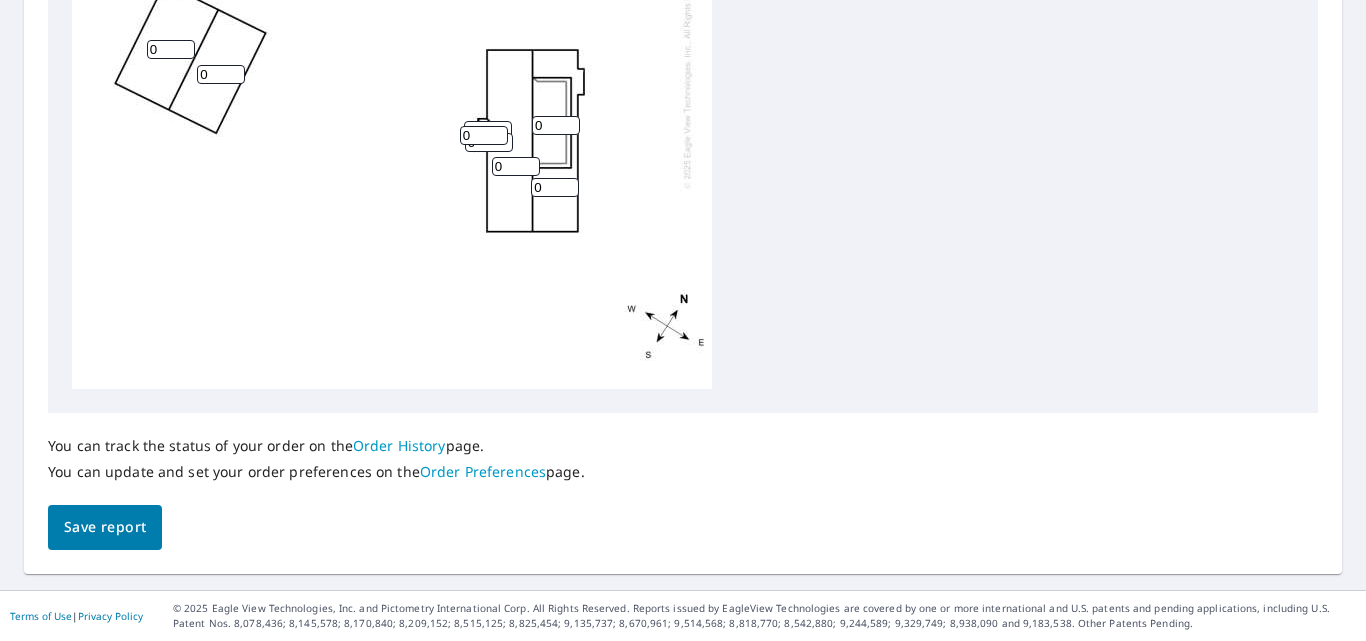 scroll, scrollTop: 442, scrollLeft: 0, axis: vertical 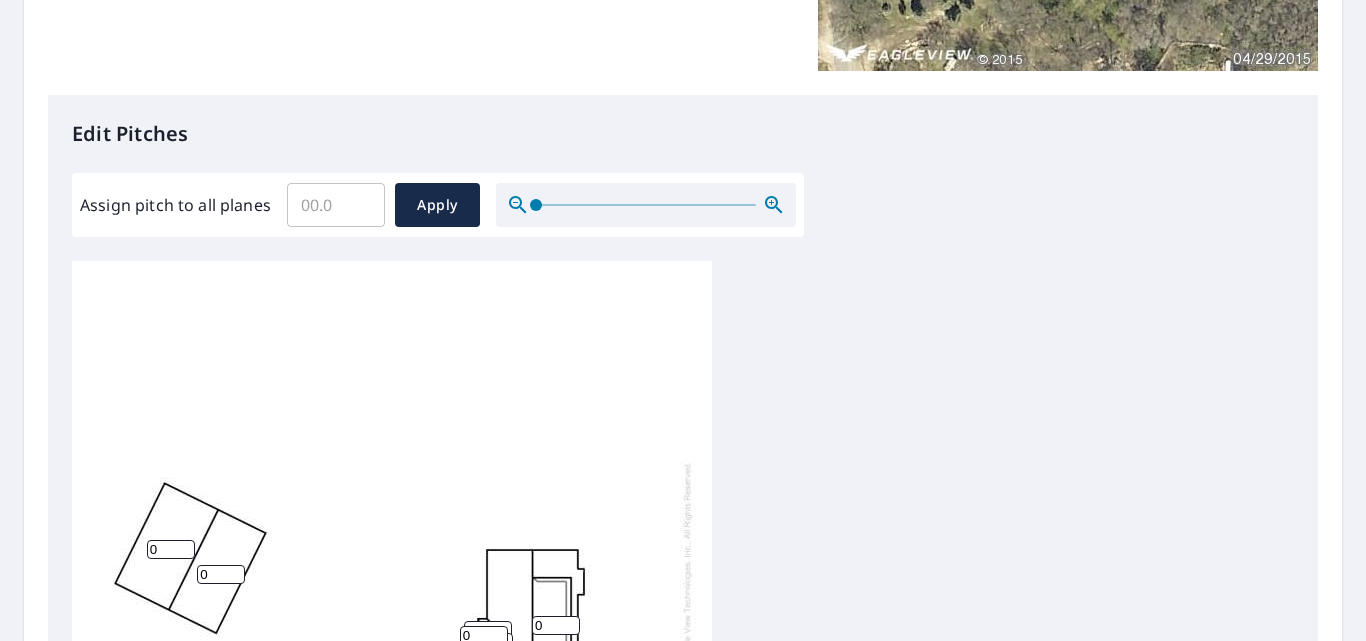 click on "Assign pitch to all planes" at bounding box center [336, 205] 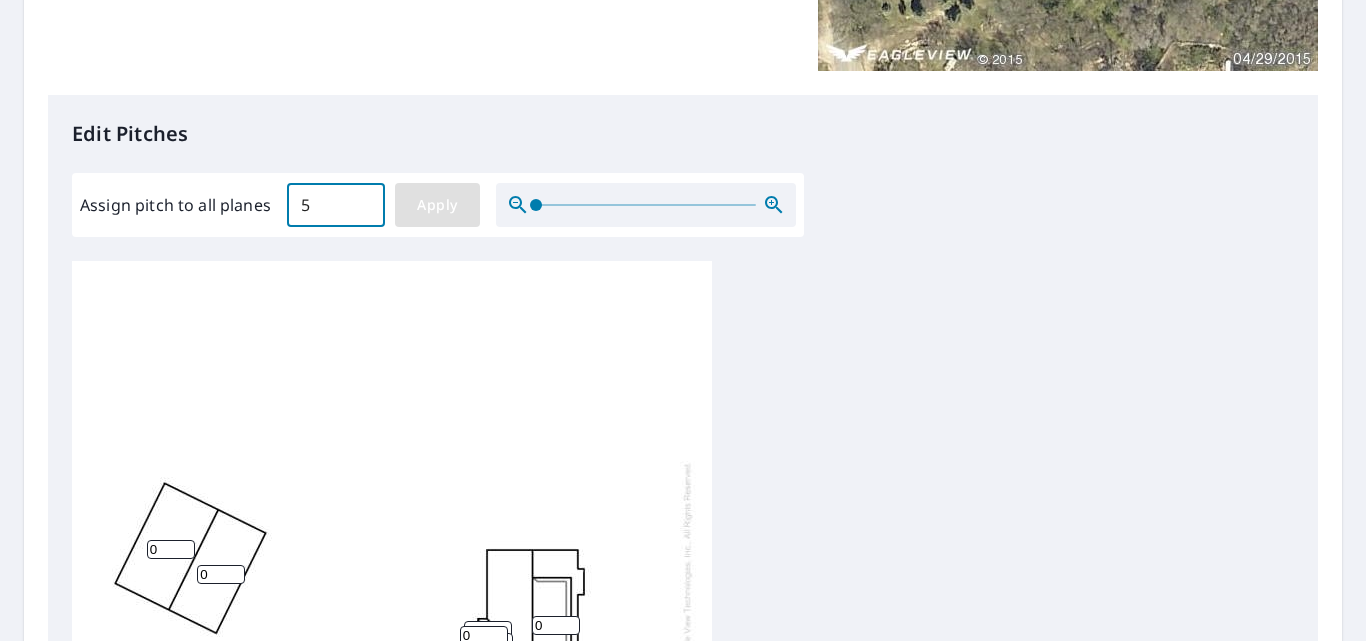 type on "5" 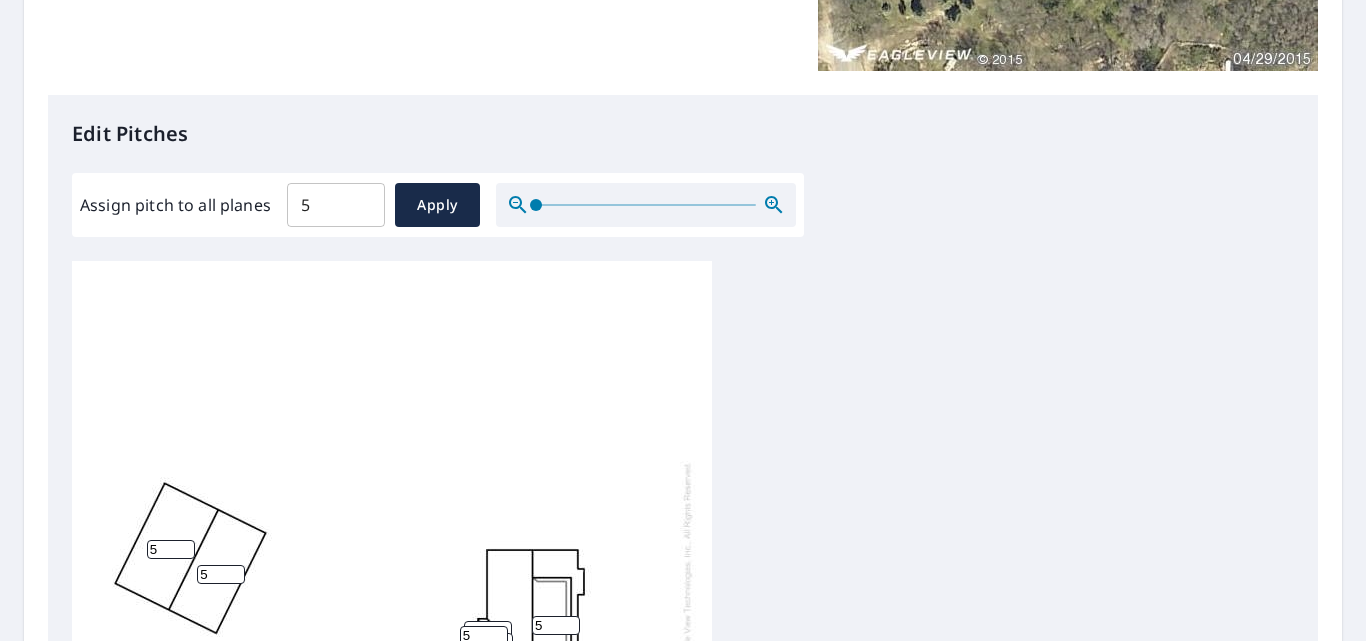scroll, scrollTop: 742, scrollLeft: 0, axis: vertical 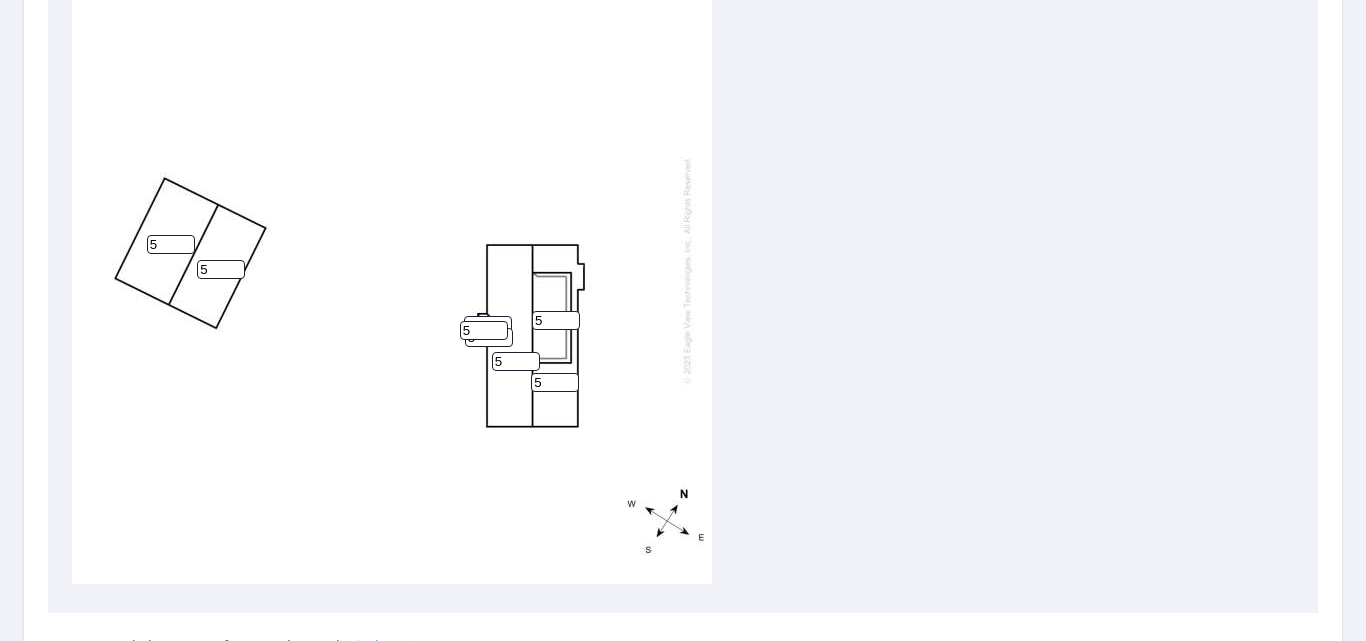 click on "5" at bounding box center (556, 320) 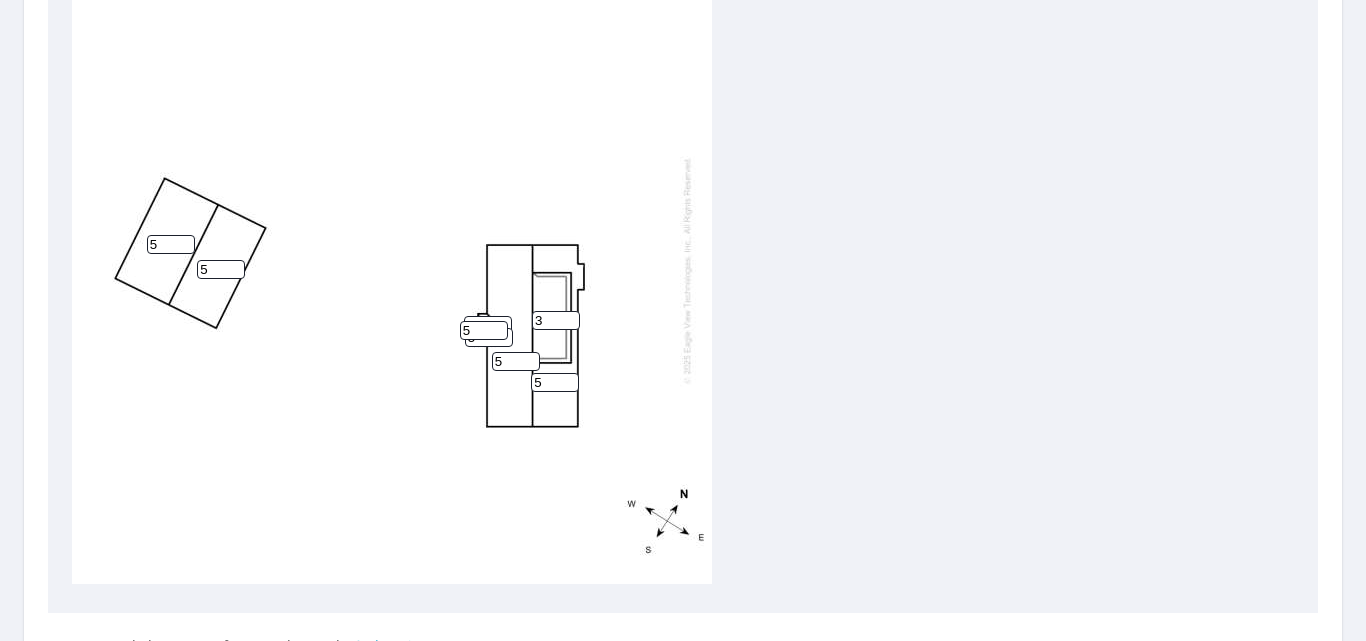 scroll, scrollTop: 942, scrollLeft: 0, axis: vertical 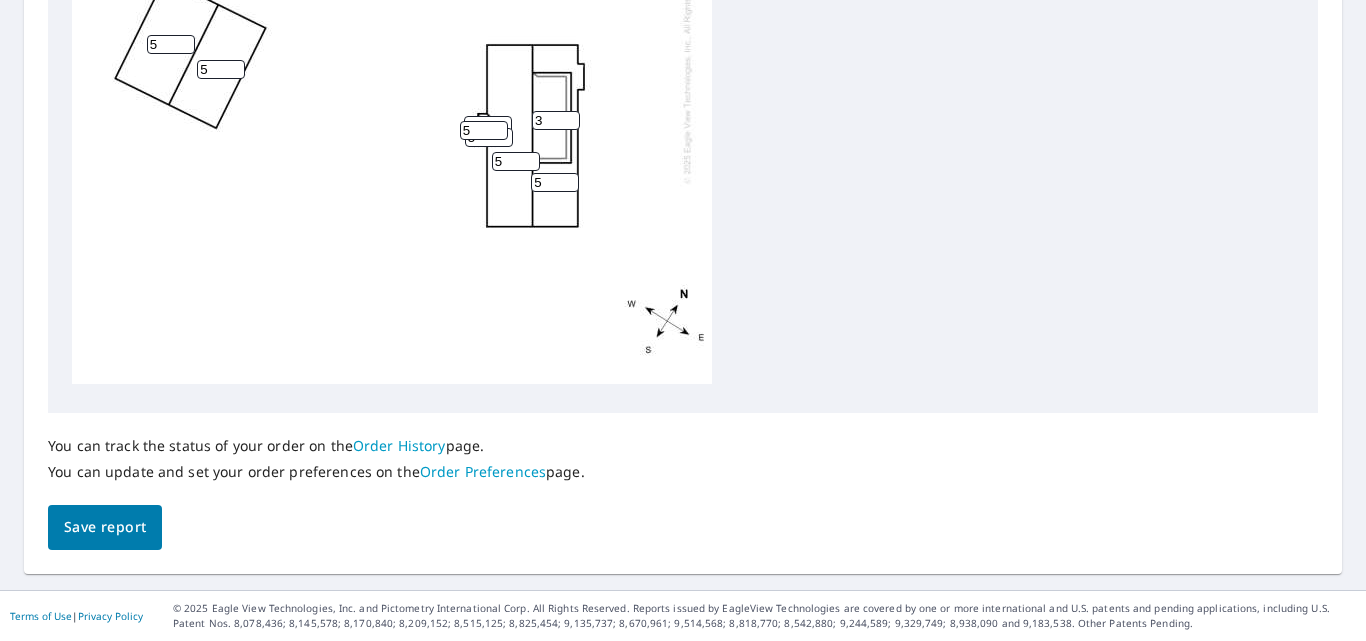 type on "3" 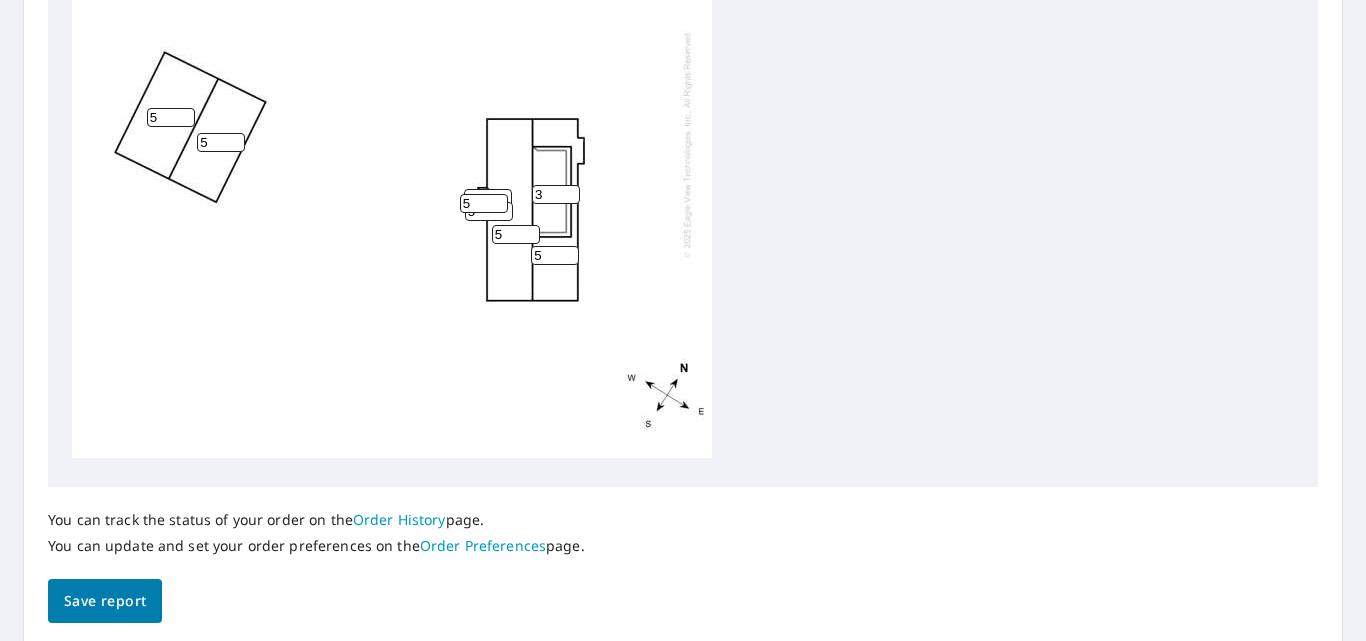 scroll, scrollTop: 0, scrollLeft: 0, axis: both 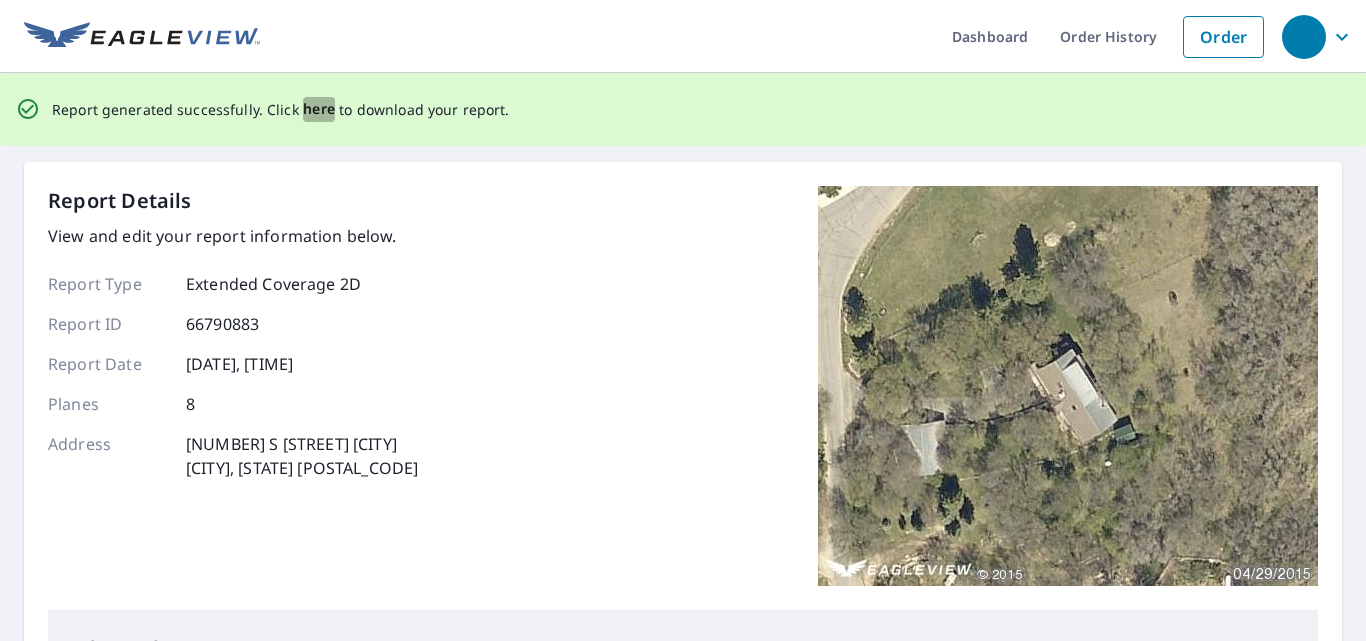 click on "here" at bounding box center [319, 109] 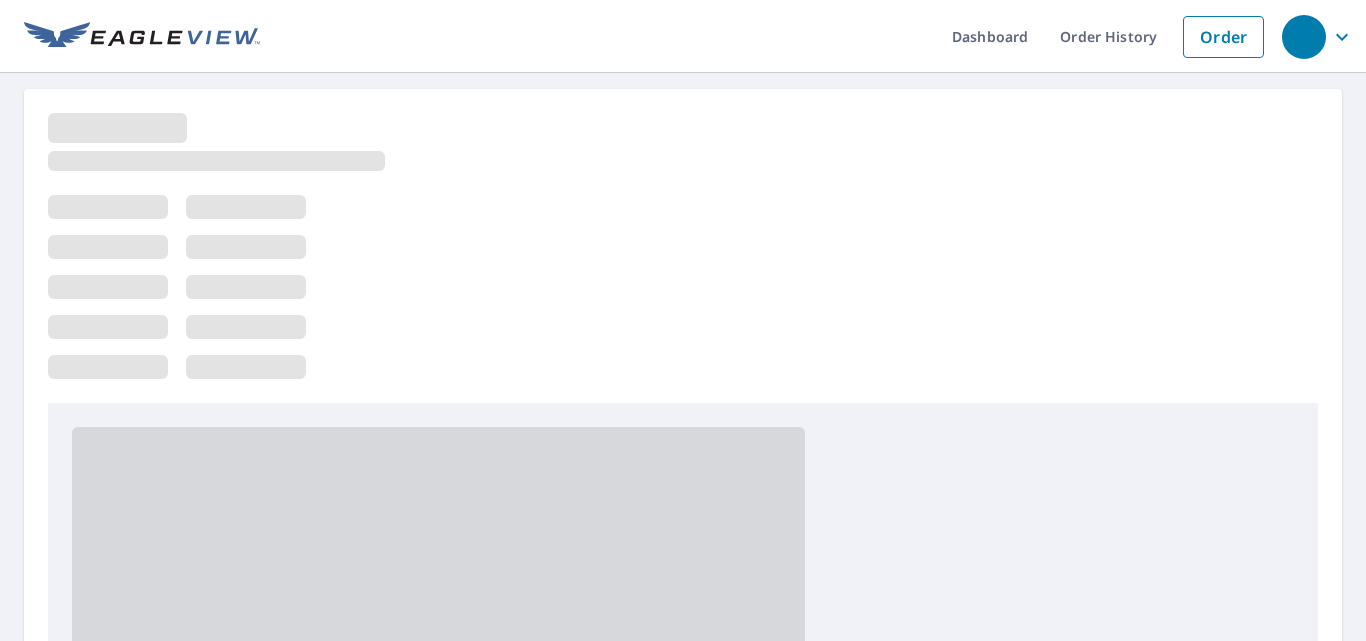scroll, scrollTop: 0, scrollLeft: 0, axis: both 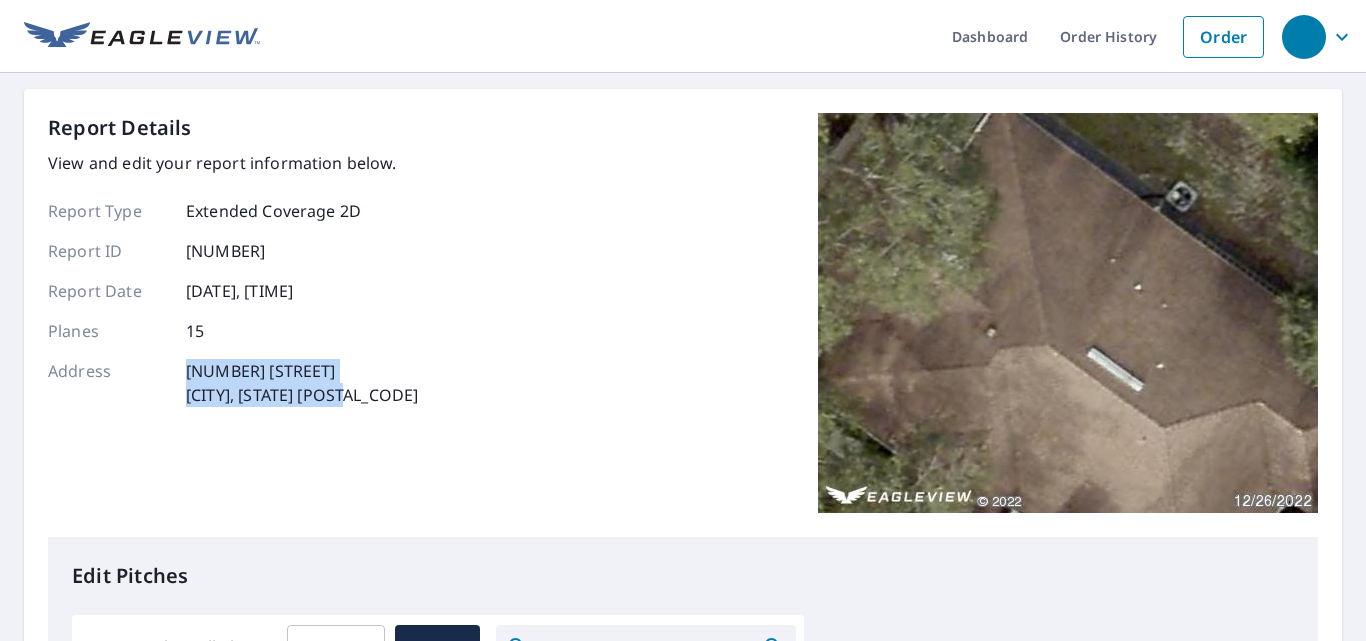 drag, startPoint x: 184, startPoint y: 372, endPoint x: 354, endPoint y: 400, distance: 172.29045 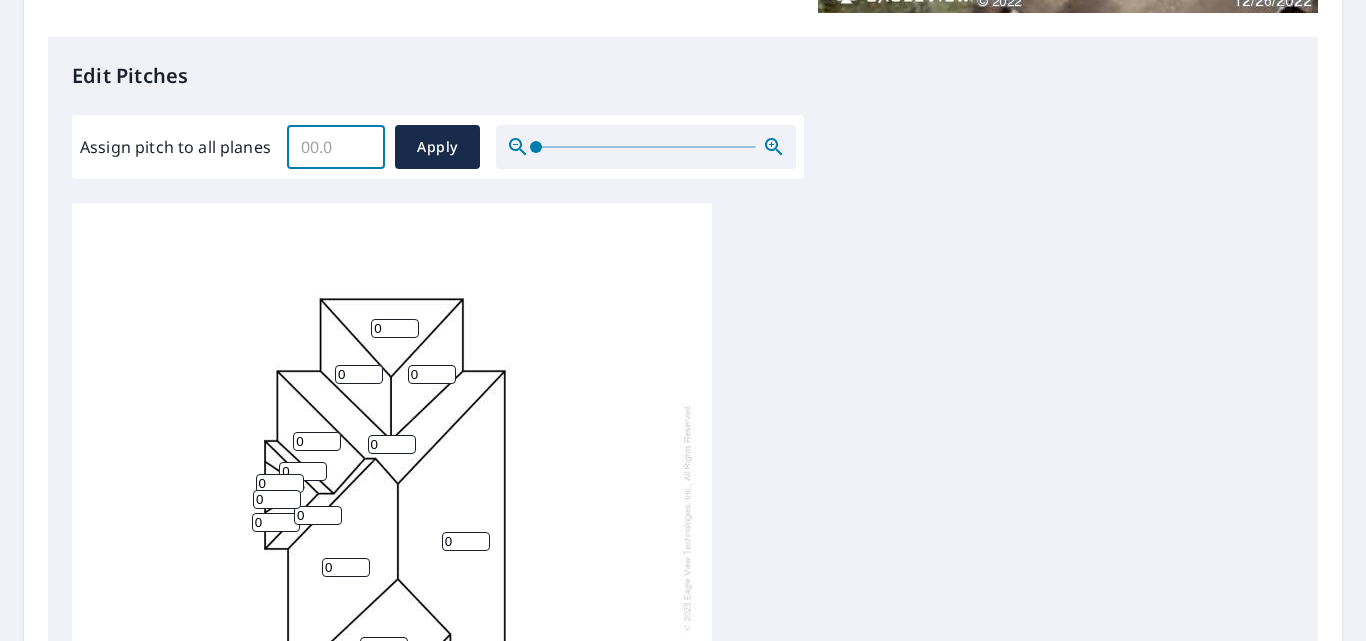 click on "Assign pitch to all planes" at bounding box center (336, 147) 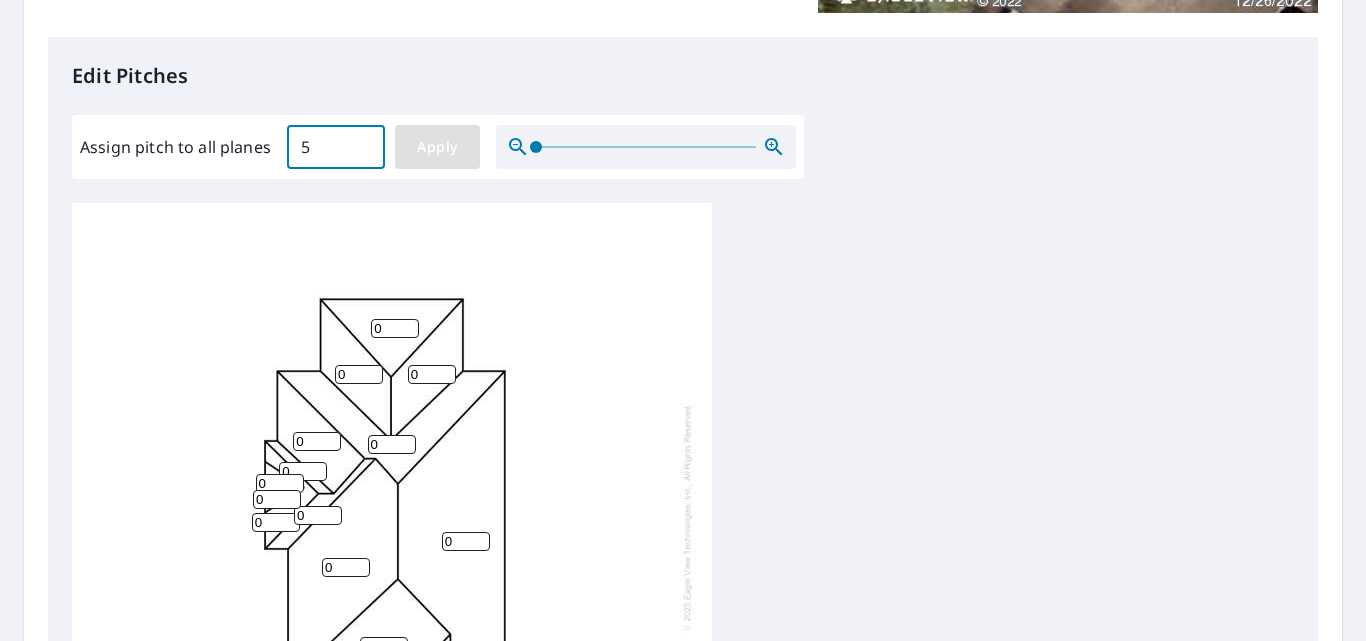 type on "5" 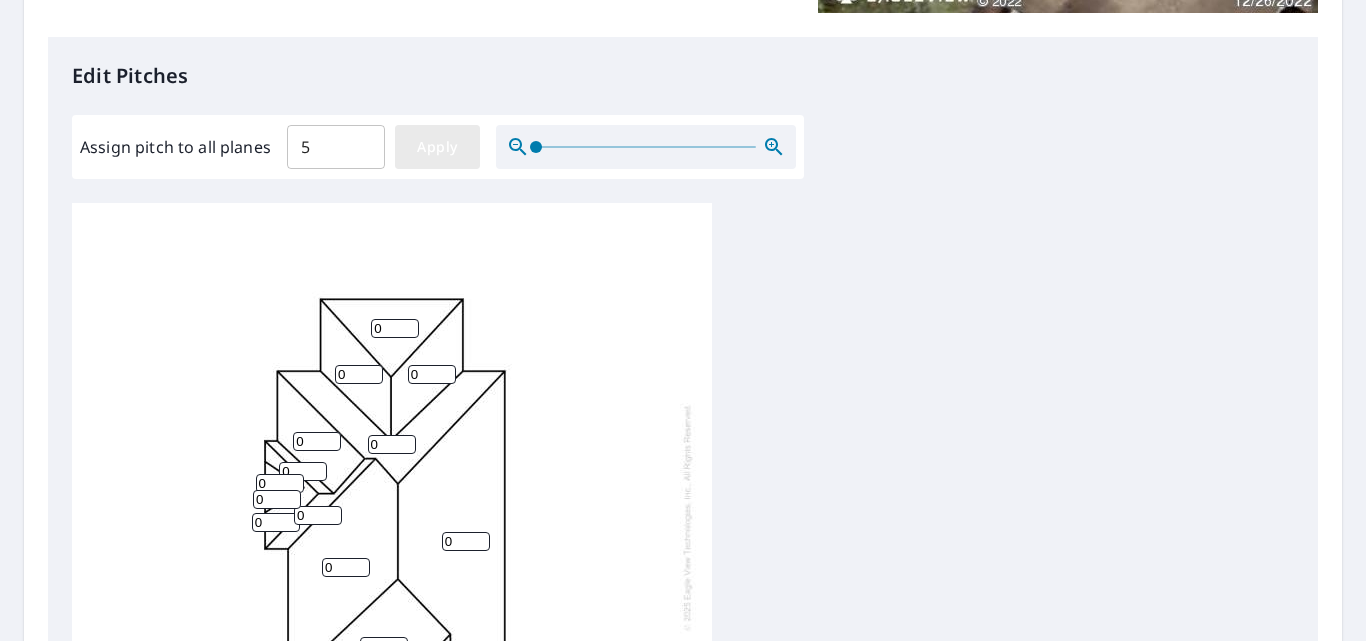 click on "Apply" at bounding box center [437, 147] 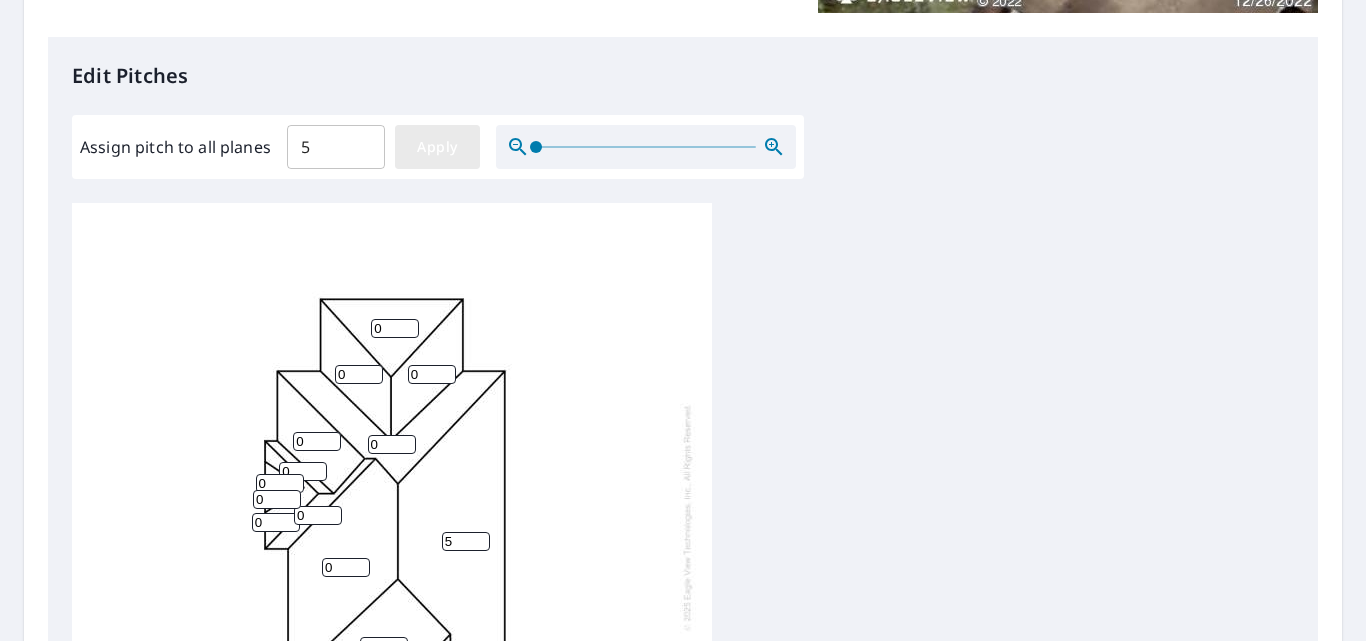 type on "5" 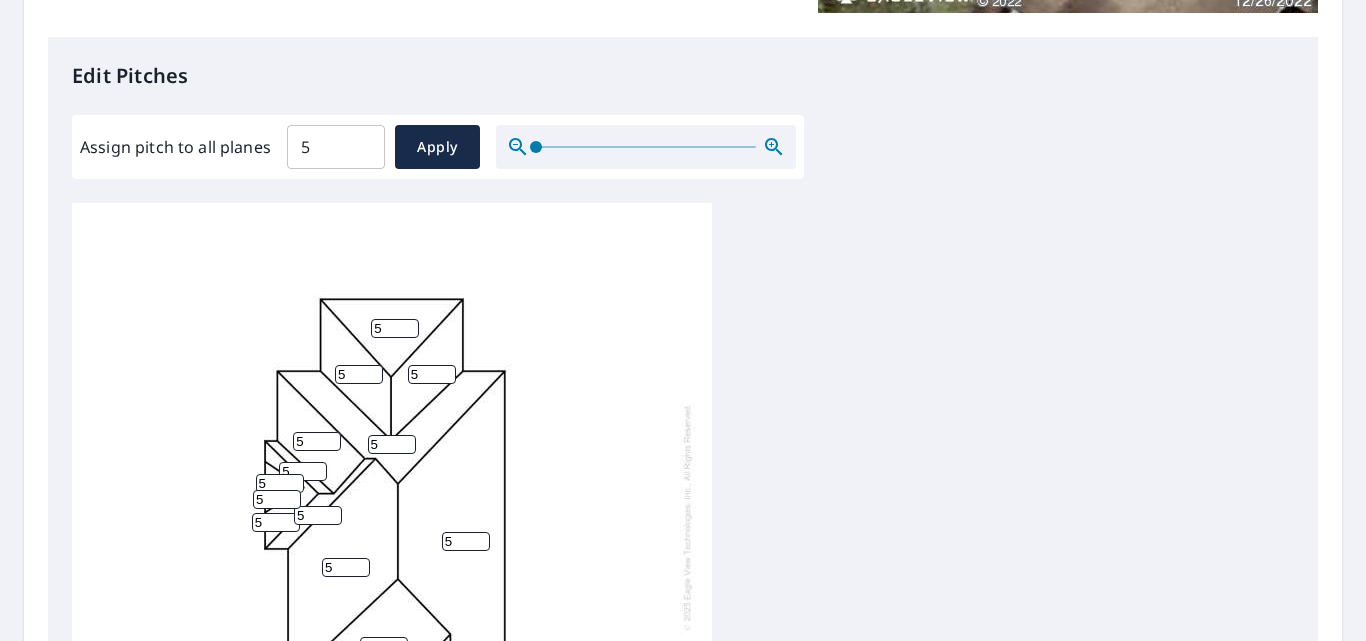 scroll, scrollTop: 20, scrollLeft: 0, axis: vertical 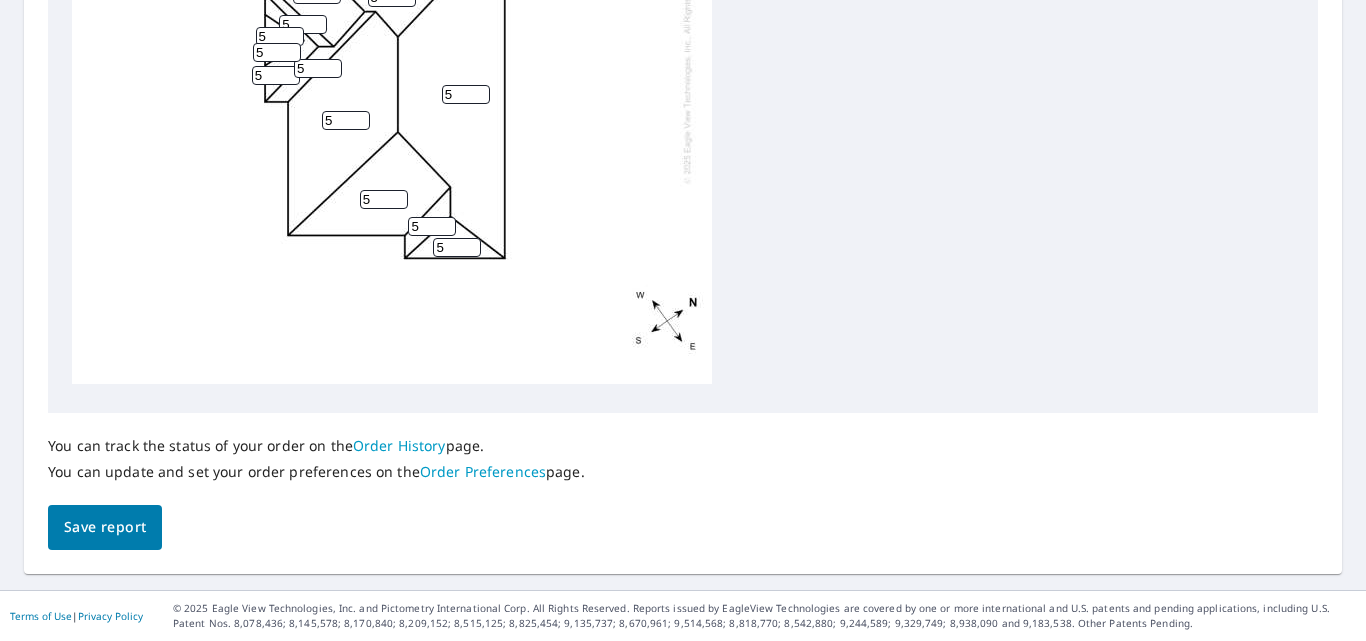 click on "Save report" at bounding box center [105, 527] 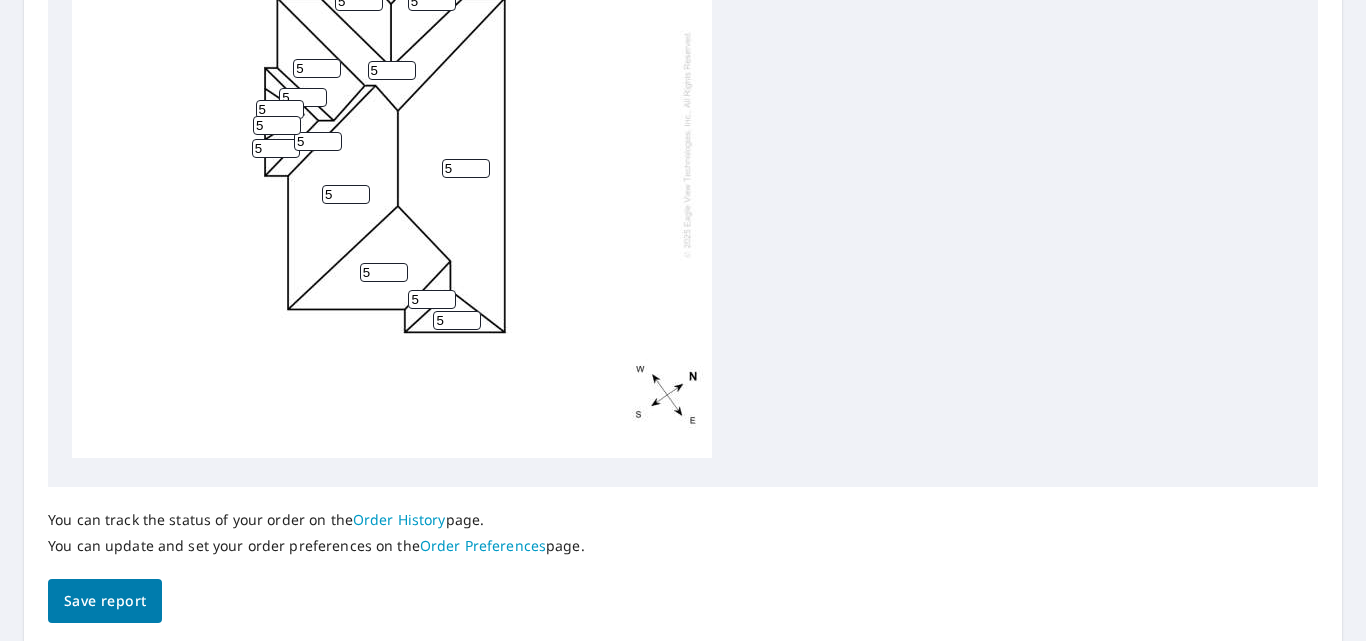 scroll, scrollTop: 0, scrollLeft: 0, axis: both 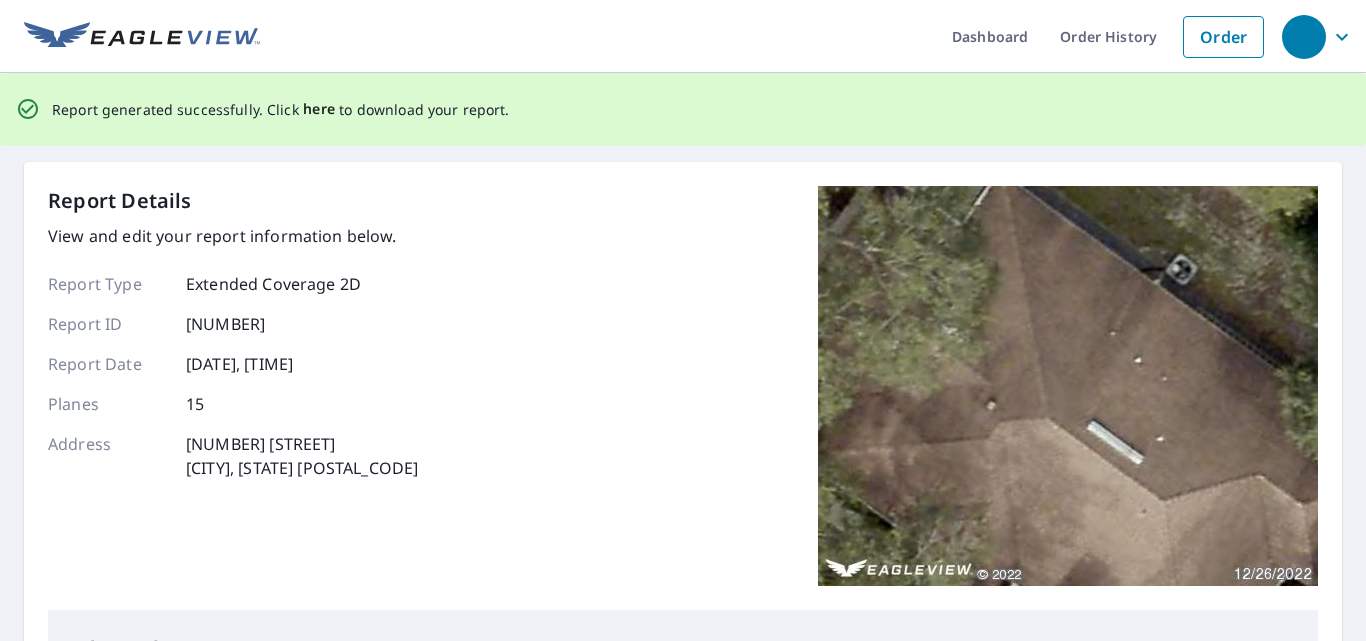 click on "here" at bounding box center [319, 109] 